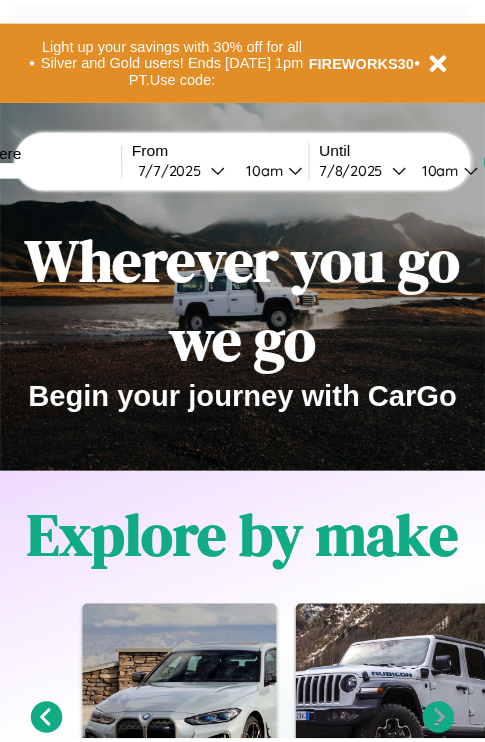 scroll, scrollTop: 0, scrollLeft: 0, axis: both 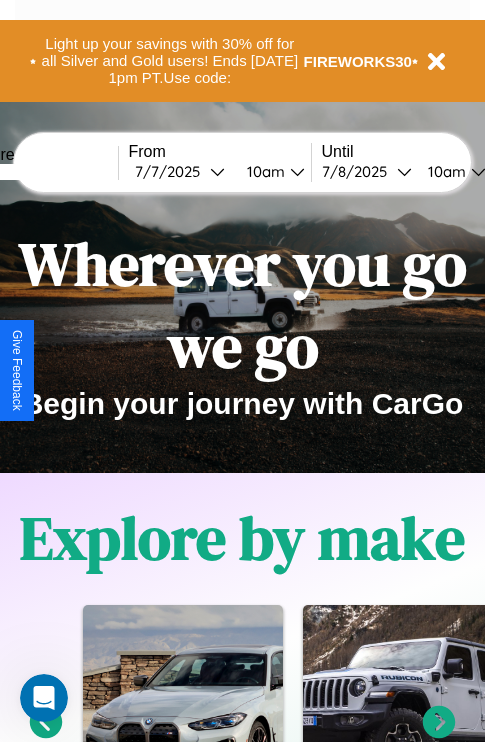 click at bounding box center [43, 172] 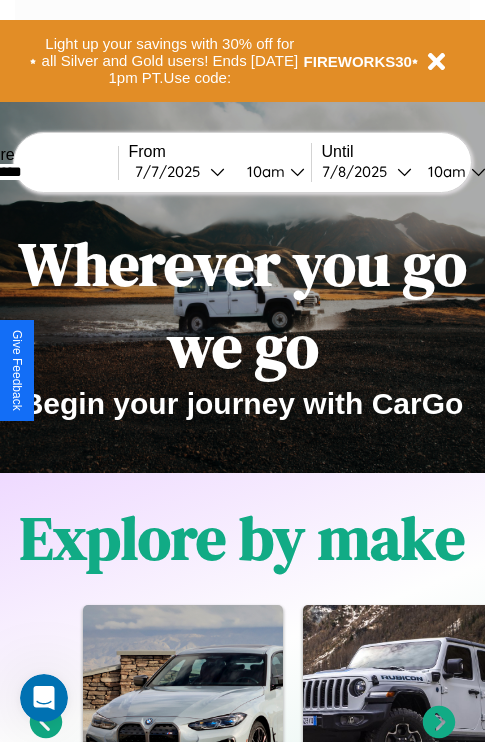 type on "*********" 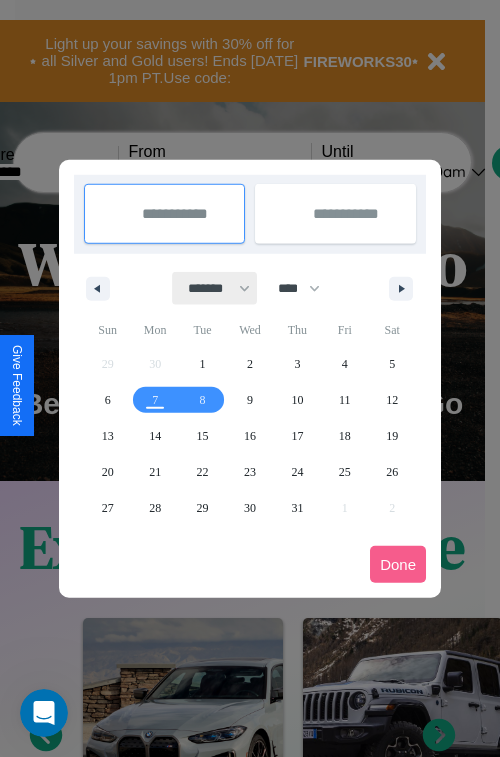 click on "******* ******** ***** ***** *** **** **** ****** ********* ******* ******** ********" at bounding box center (215, 288) 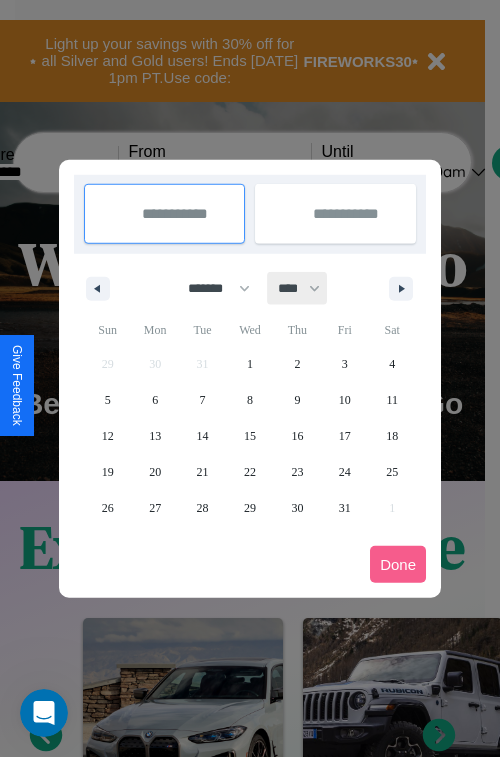click on "**** **** **** **** **** **** **** **** **** **** **** **** **** **** **** **** **** **** **** **** **** **** **** **** **** **** **** **** **** **** **** **** **** **** **** **** **** **** **** **** **** **** **** **** **** **** **** **** **** **** **** **** **** **** **** **** **** **** **** **** **** **** **** **** **** **** **** **** **** **** **** **** **** **** **** **** **** **** **** **** **** **** **** **** **** **** **** **** **** **** **** **** **** **** **** **** **** **** **** **** **** **** **** **** **** **** **** **** **** **** **** **** **** **** **** **** **** **** **** **** ****" at bounding box center (298, 288) 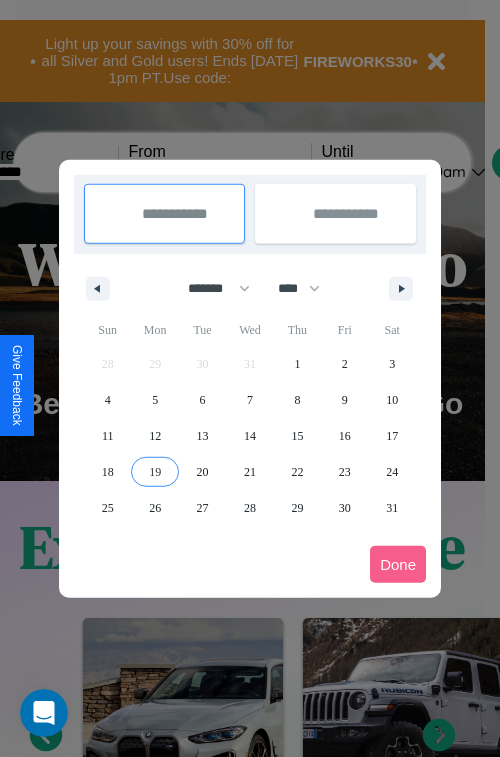 click on "19" at bounding box center [155, 472] 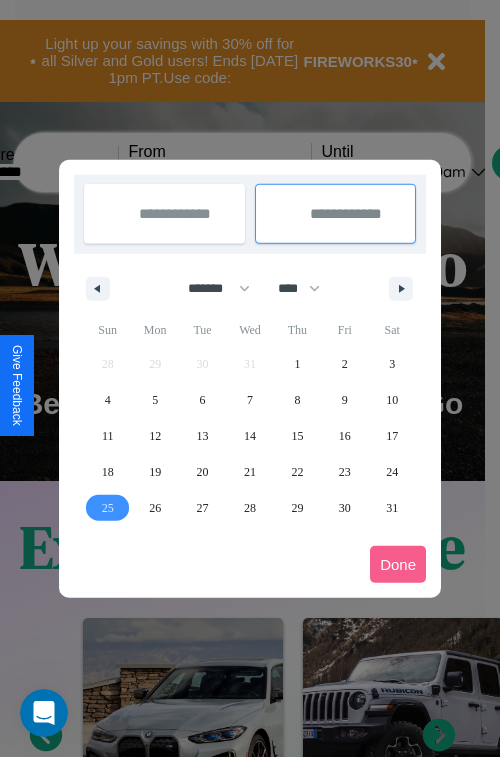 click on "25" at bounding box center (108, 508) 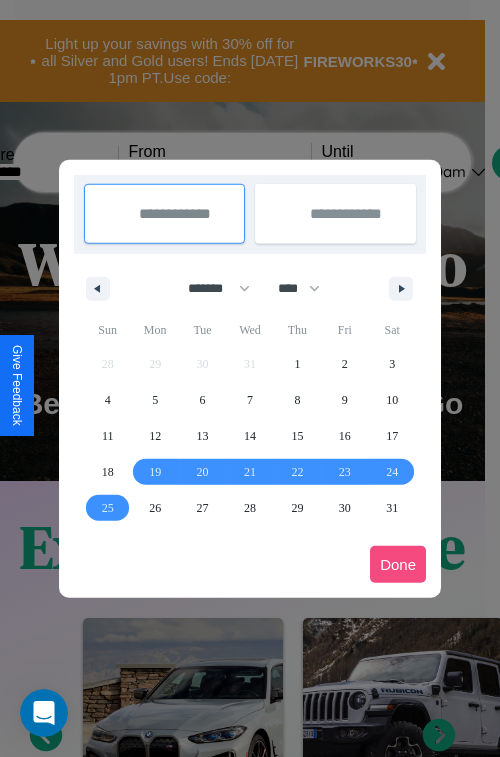 click on "Done" at bounding box center [398, 564] 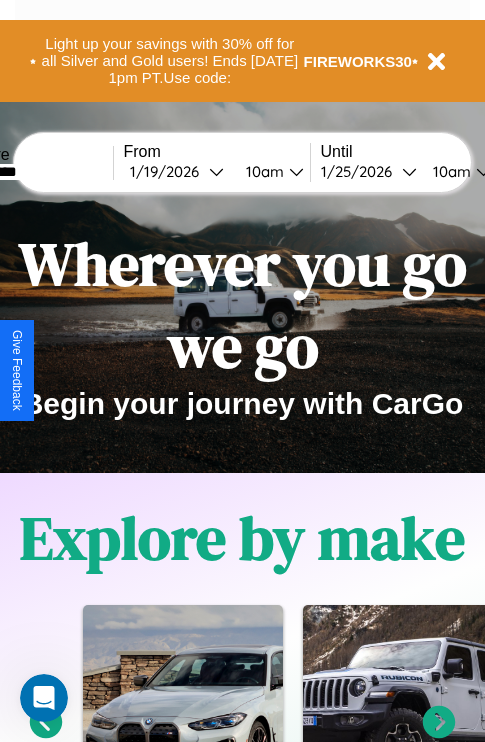 scroll, scrollTop: 0, scrollLeft: 73, axis: horizontal 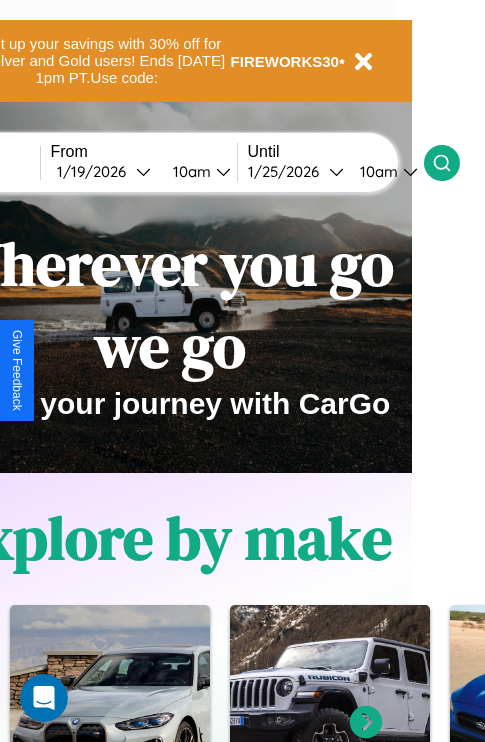 click 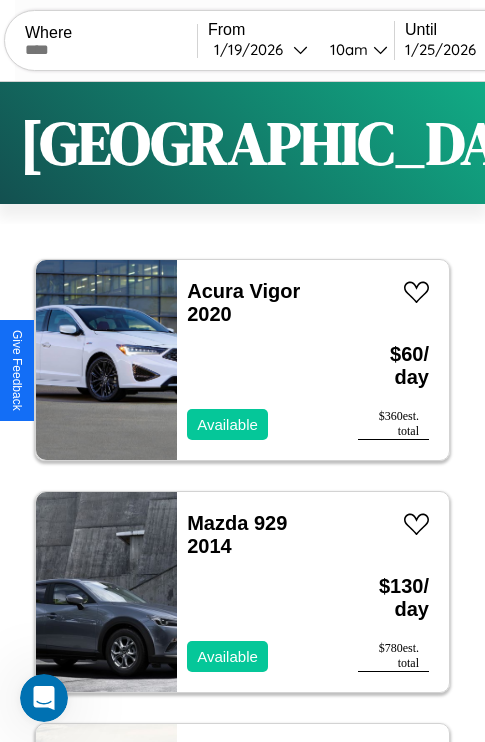 scroll, scrollTop: 95, scrollLeft: 0, axis: vertical 